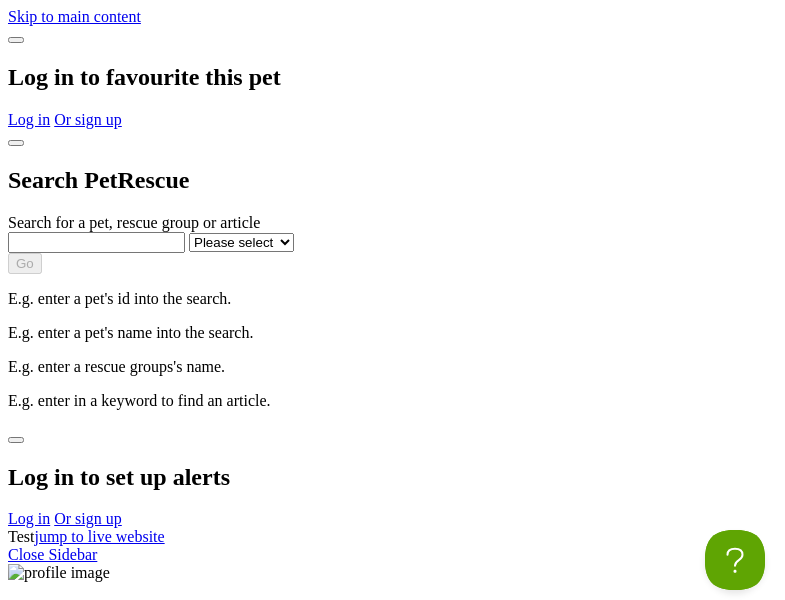 scroll, scrollTop: 0, scrollLeft: 0, axis: both 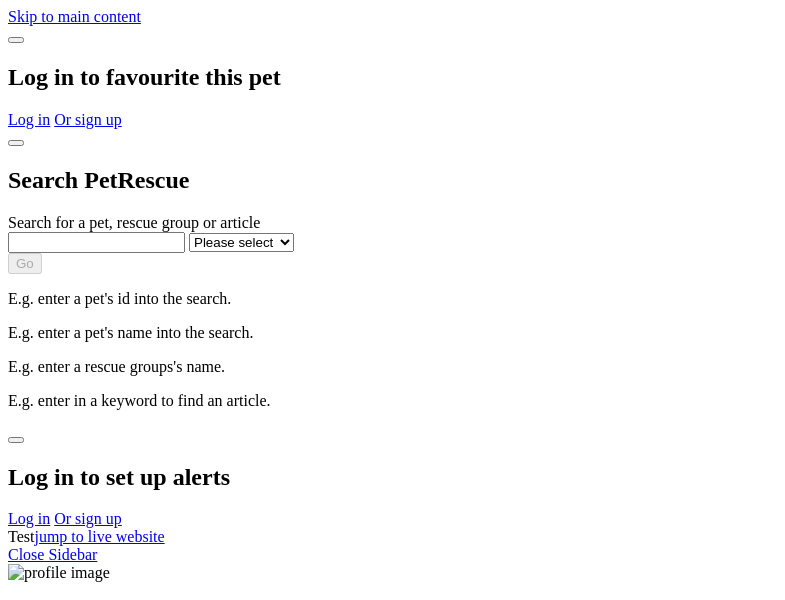 select 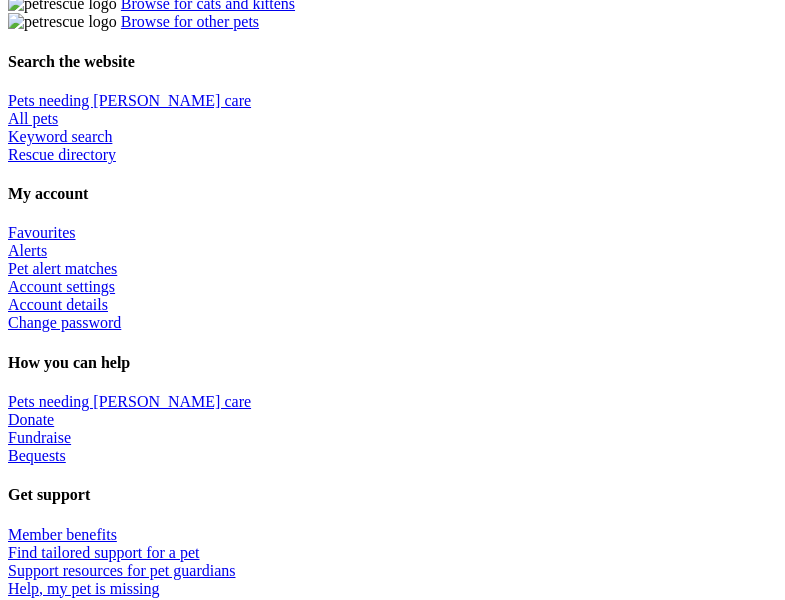 click at bounding box center [412, 2174] 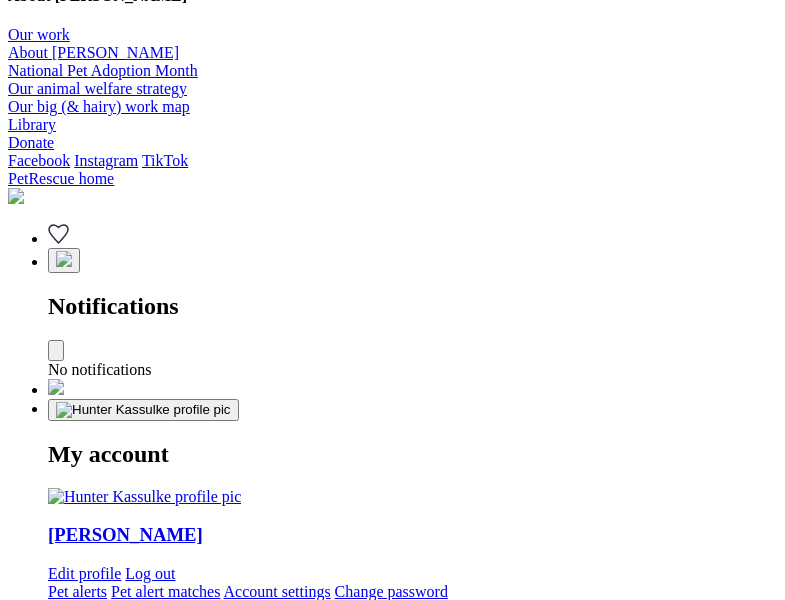 click at bounding box center (335, 2251) 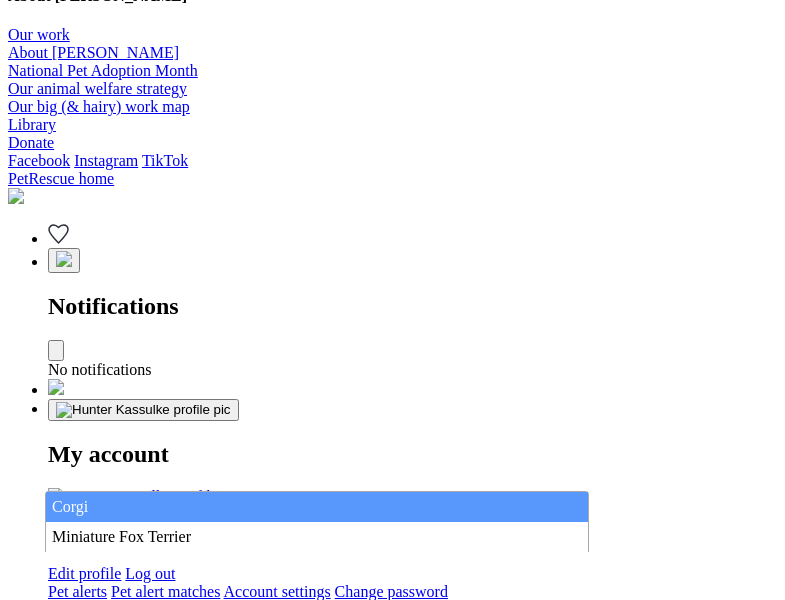type on "Corgi" 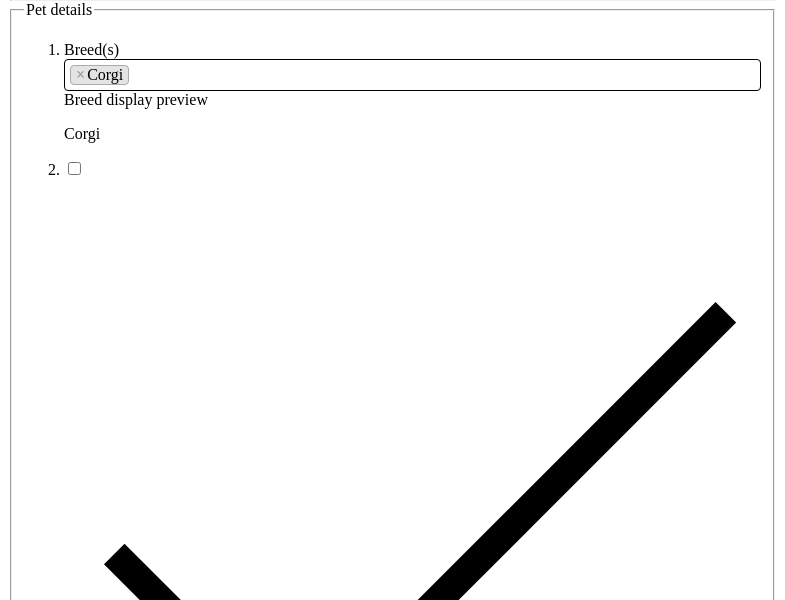 click at bounding box center [293, 6344] 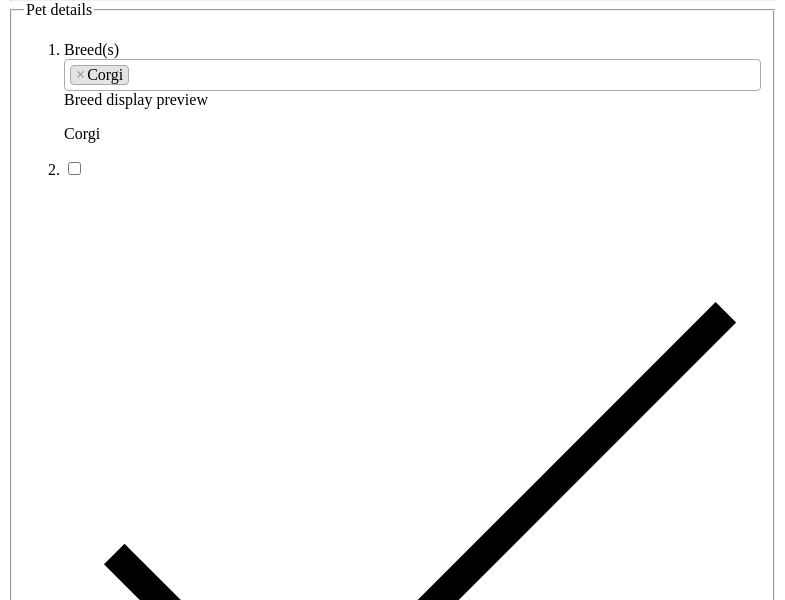 type on "Mount Kisco West22, Western Australia, 2031" 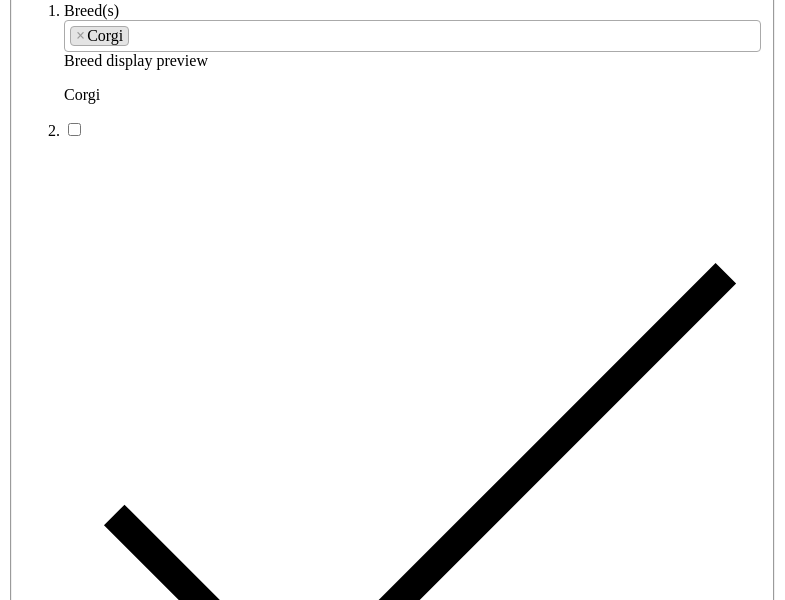 click on "Male" at bounding box center (208, 940) 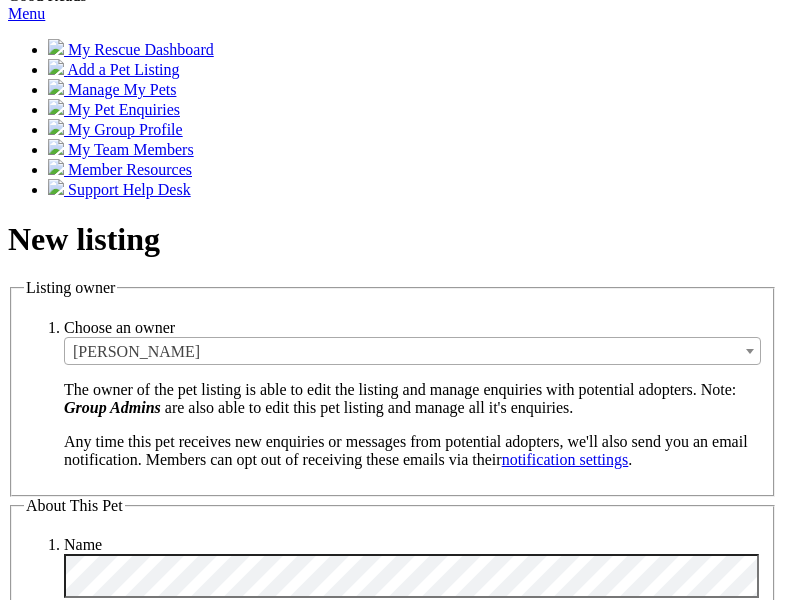 click on "Small" at bounding box center (138, 5335) 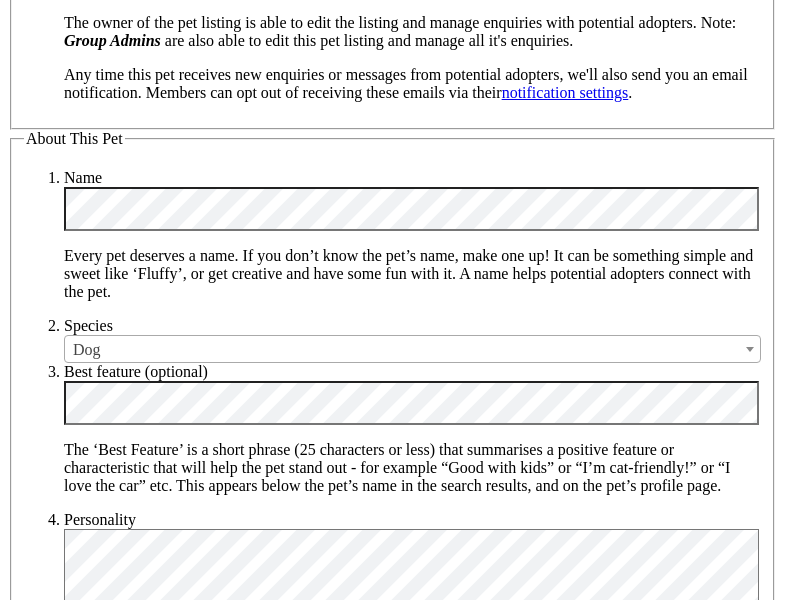 click on "Yes" at bounding box center (131, 6416) 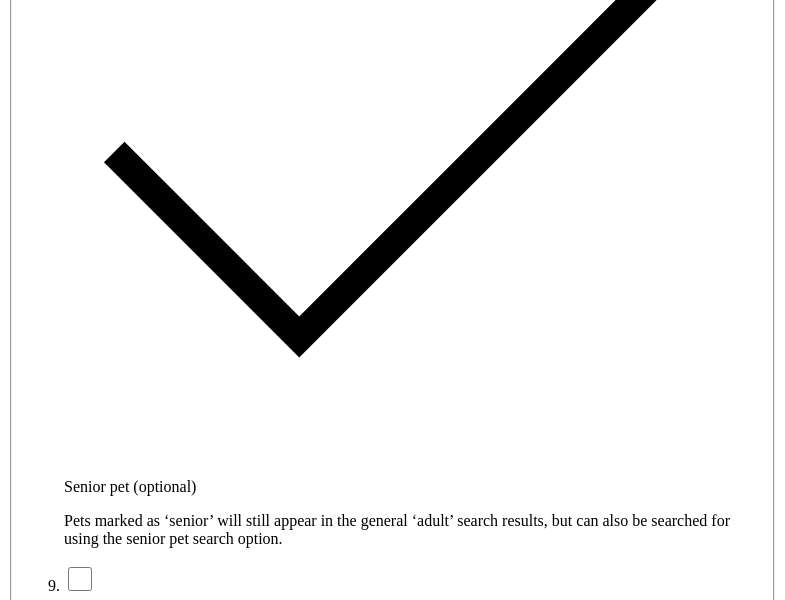 type on "14FEO934M45O193" 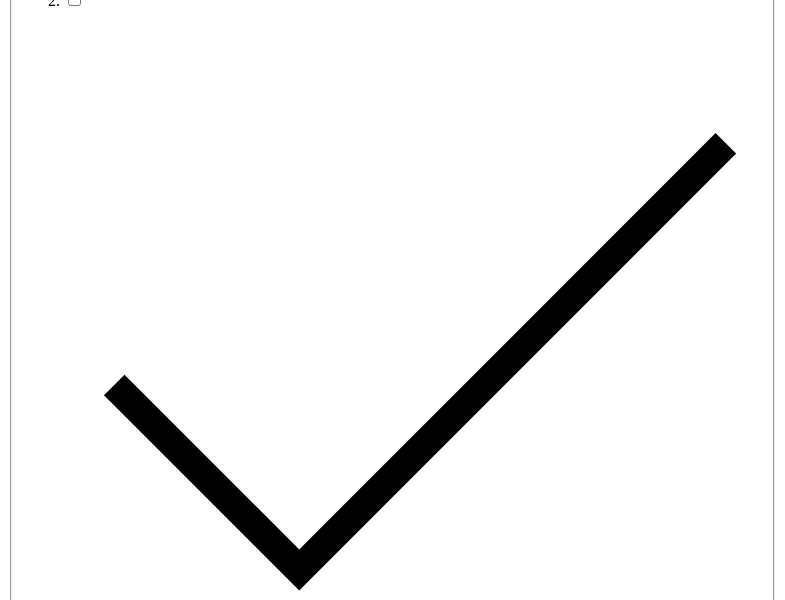 click on "SA" at bounding box center [90, 9928] 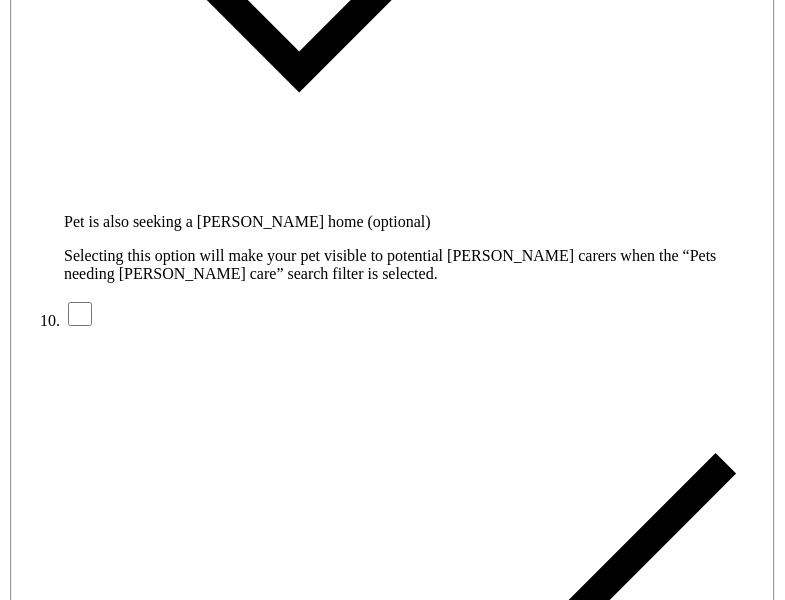 click on "Create Listing" at bounding box center (113, 16121) 